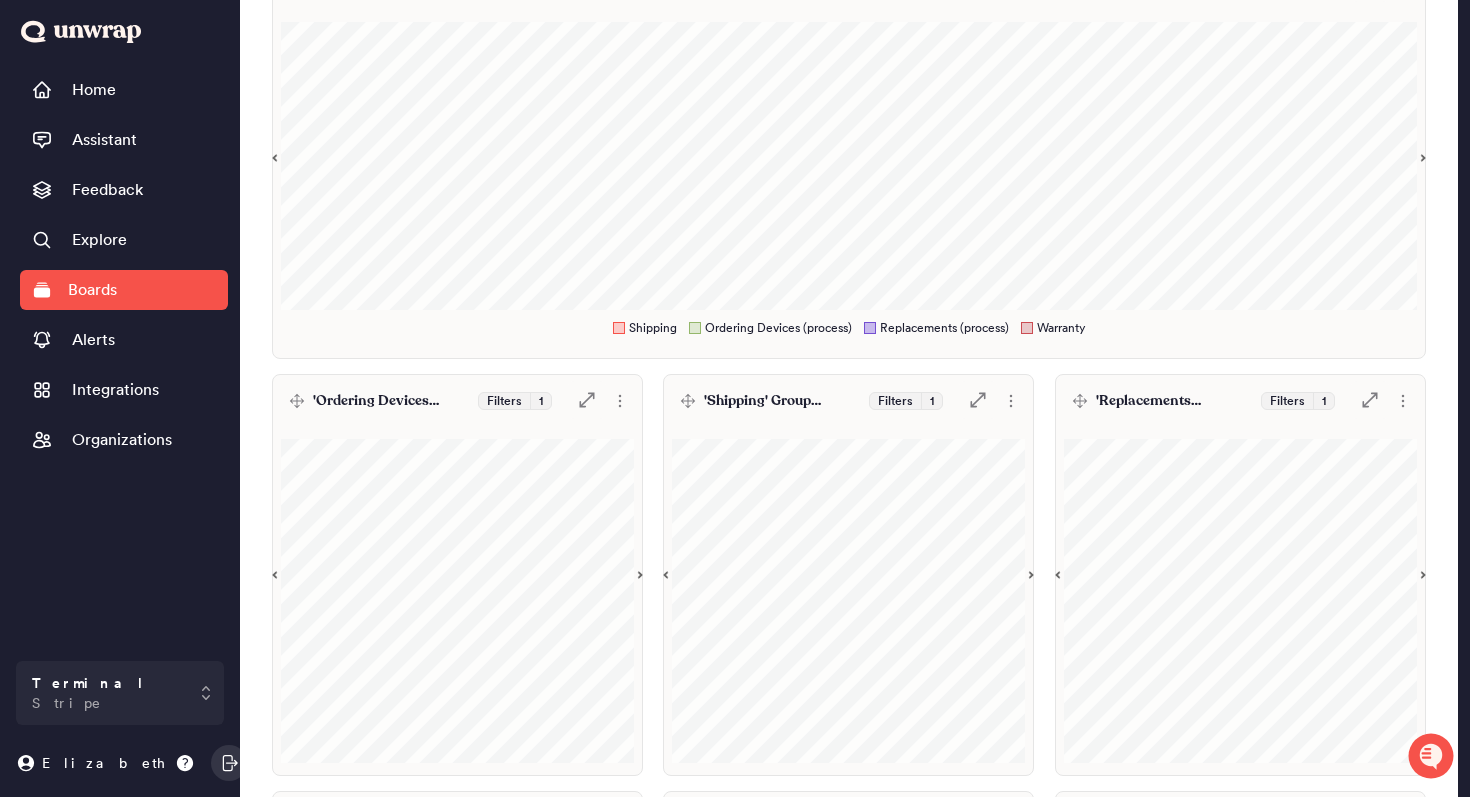 scroll, scrollTop: 0, scrollLeft: 0, axis: both 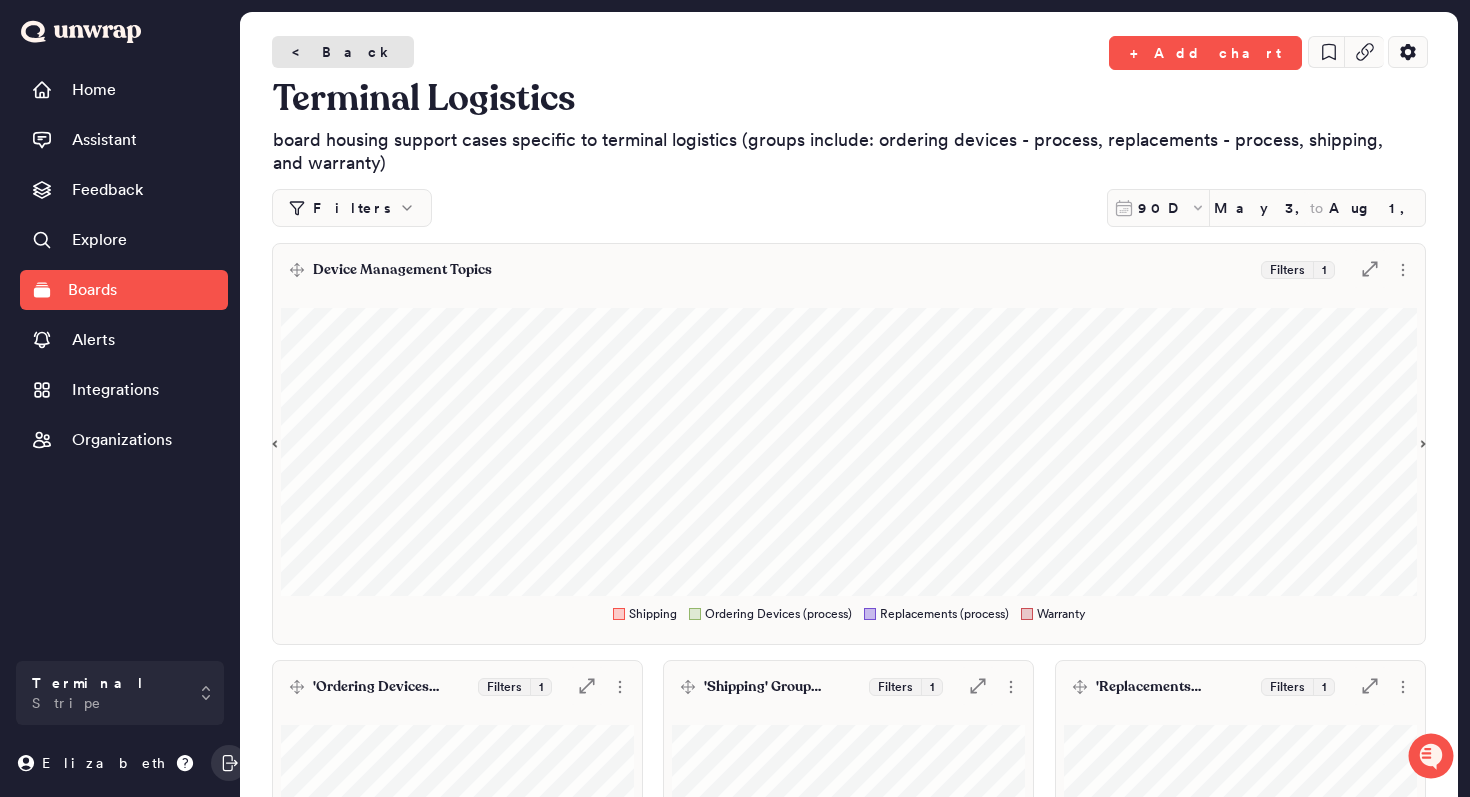 click on "< Back" at bounding box center (343, 52) 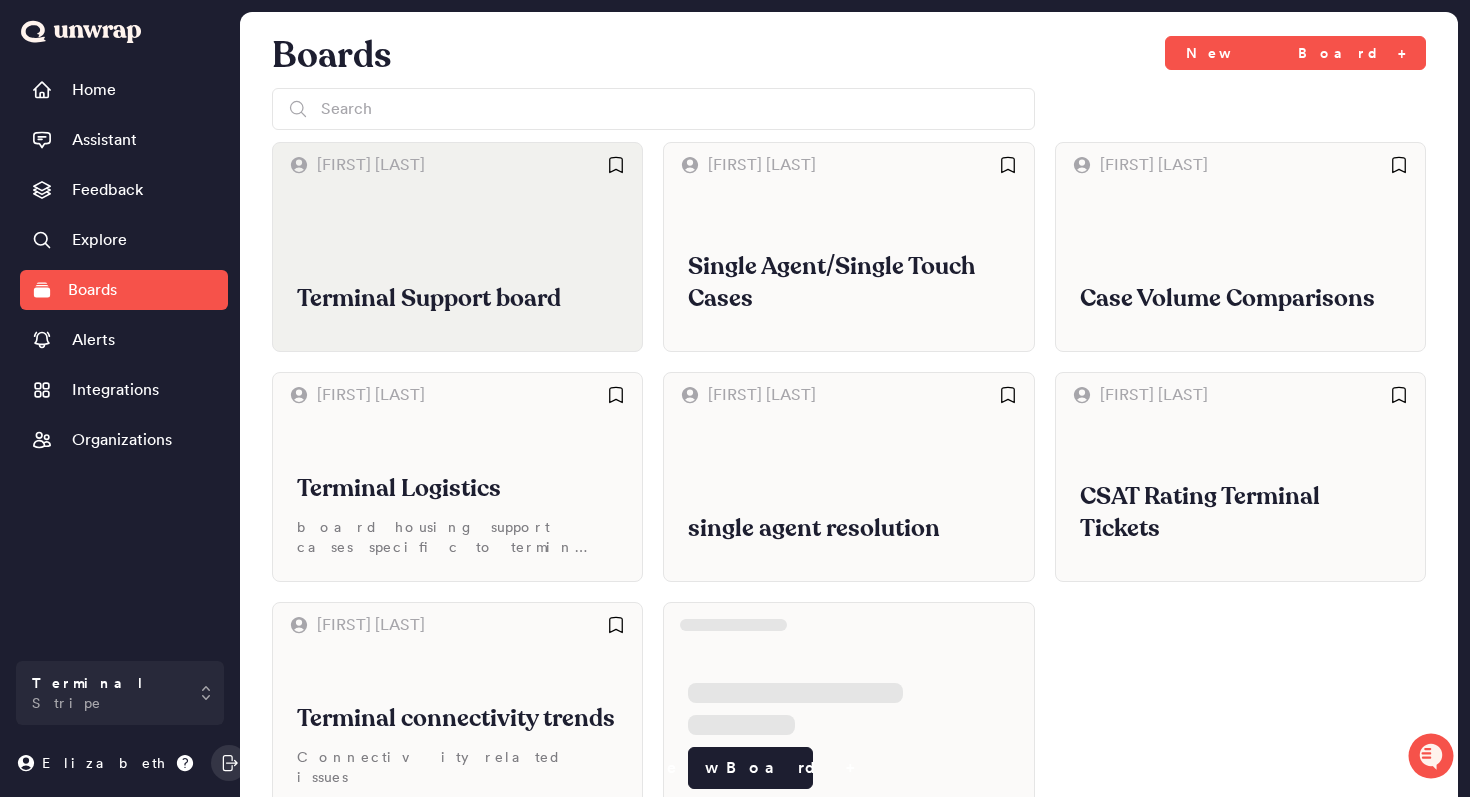 click on "Terminal Support board" at bounding box center [457, 269] 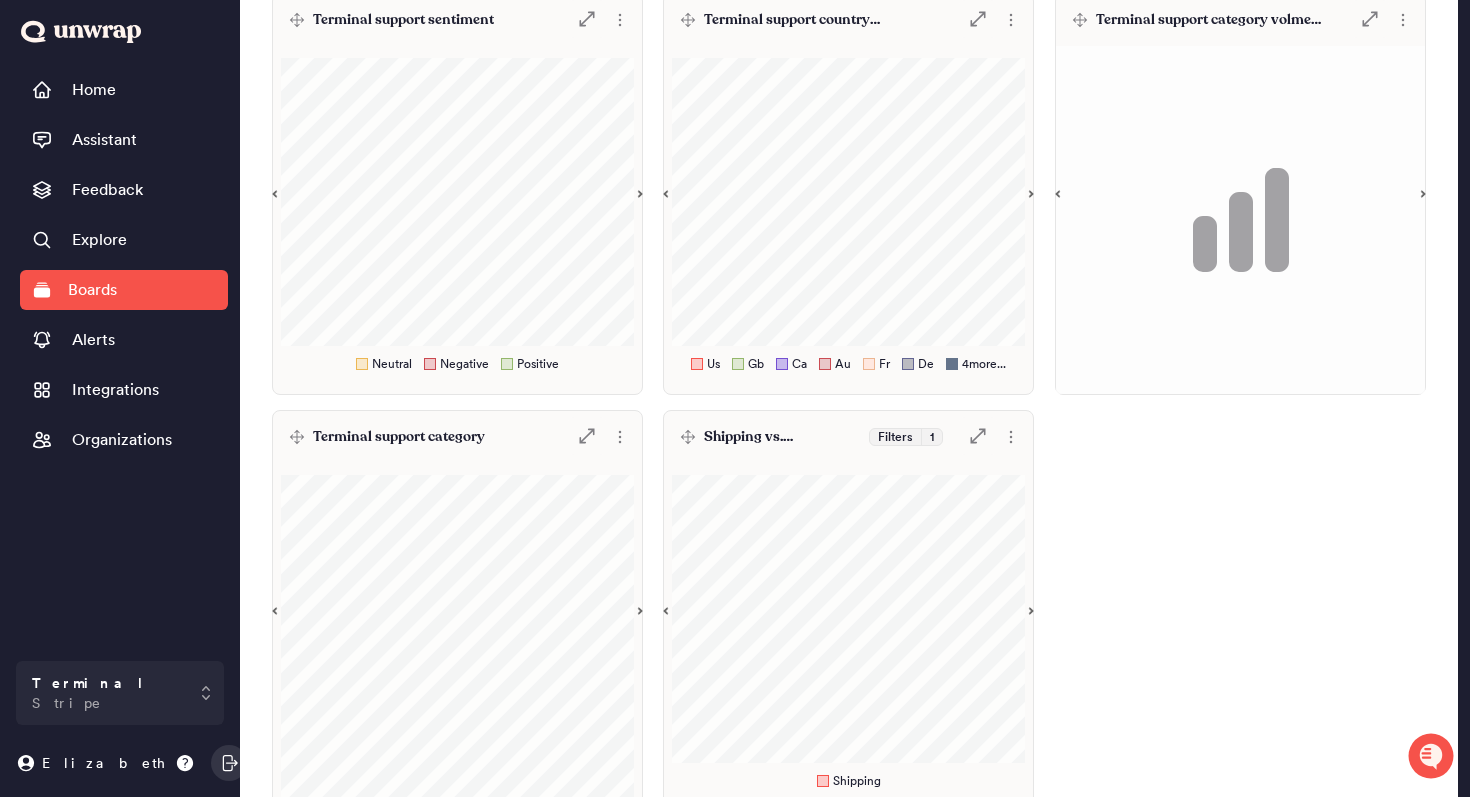 scroll, scrollTop: 233, scrollLeft: 0, axis: vertical 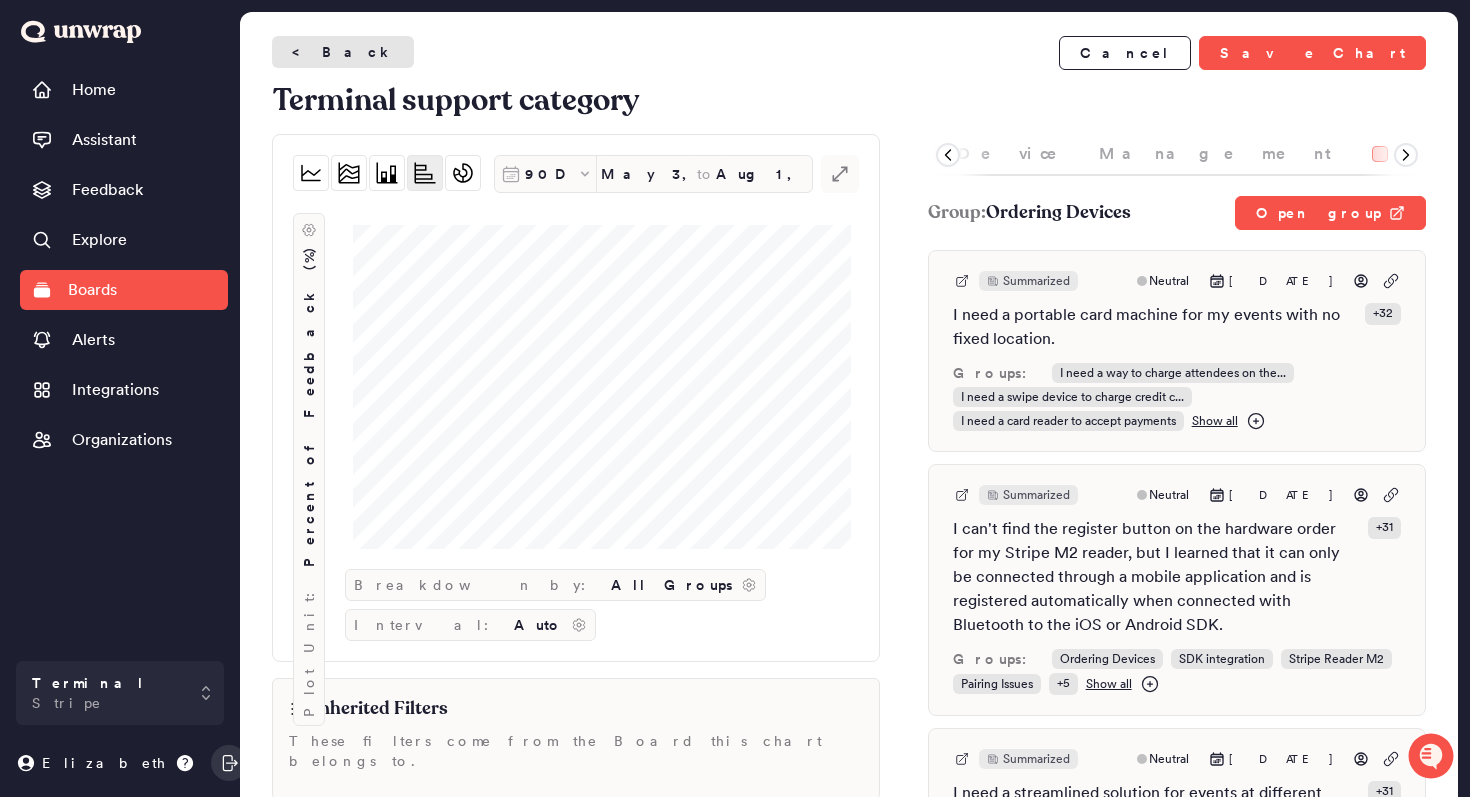 click on "< Back" at bounding box center (343, 52) 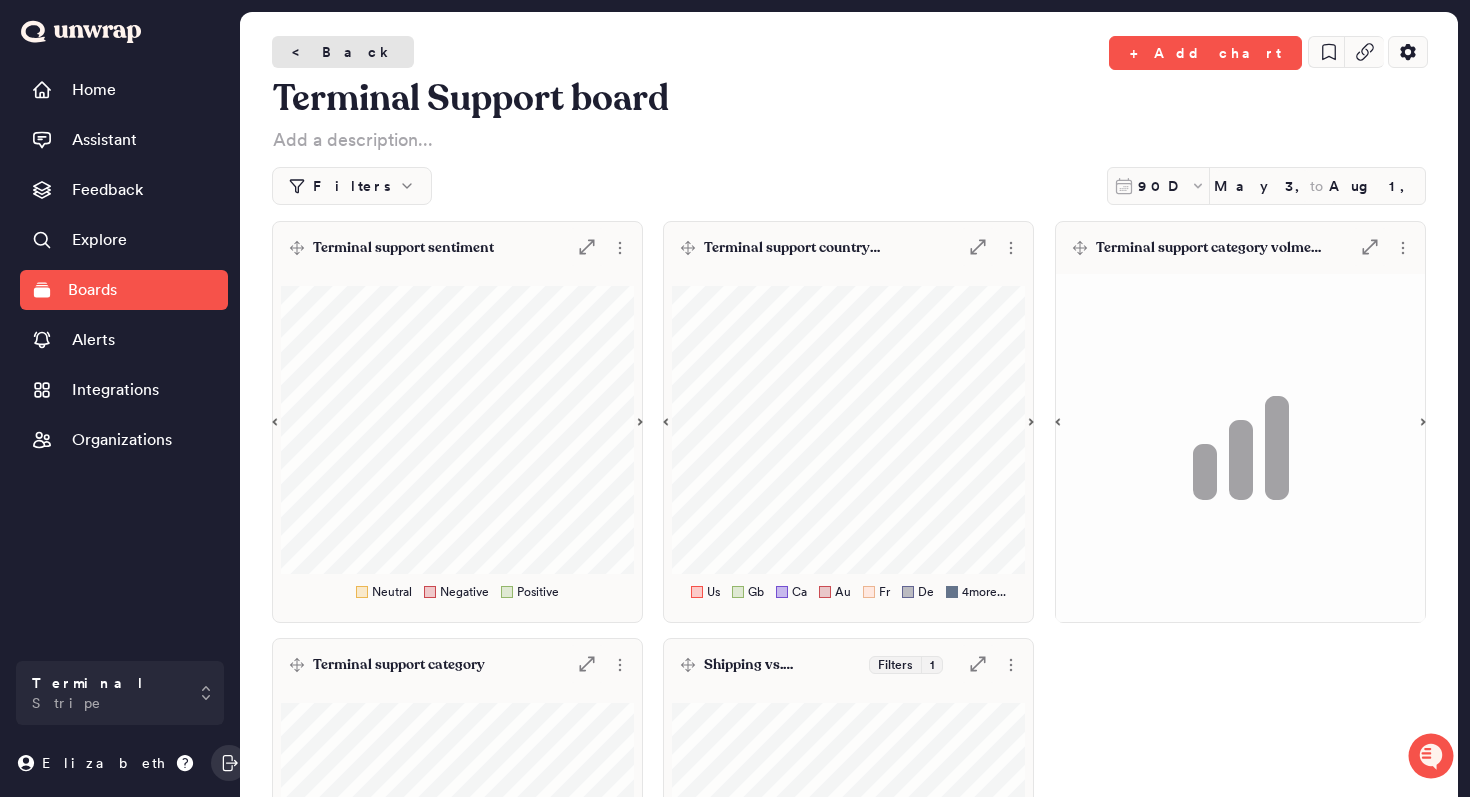 click on "<" at bounding box center [303, 52] 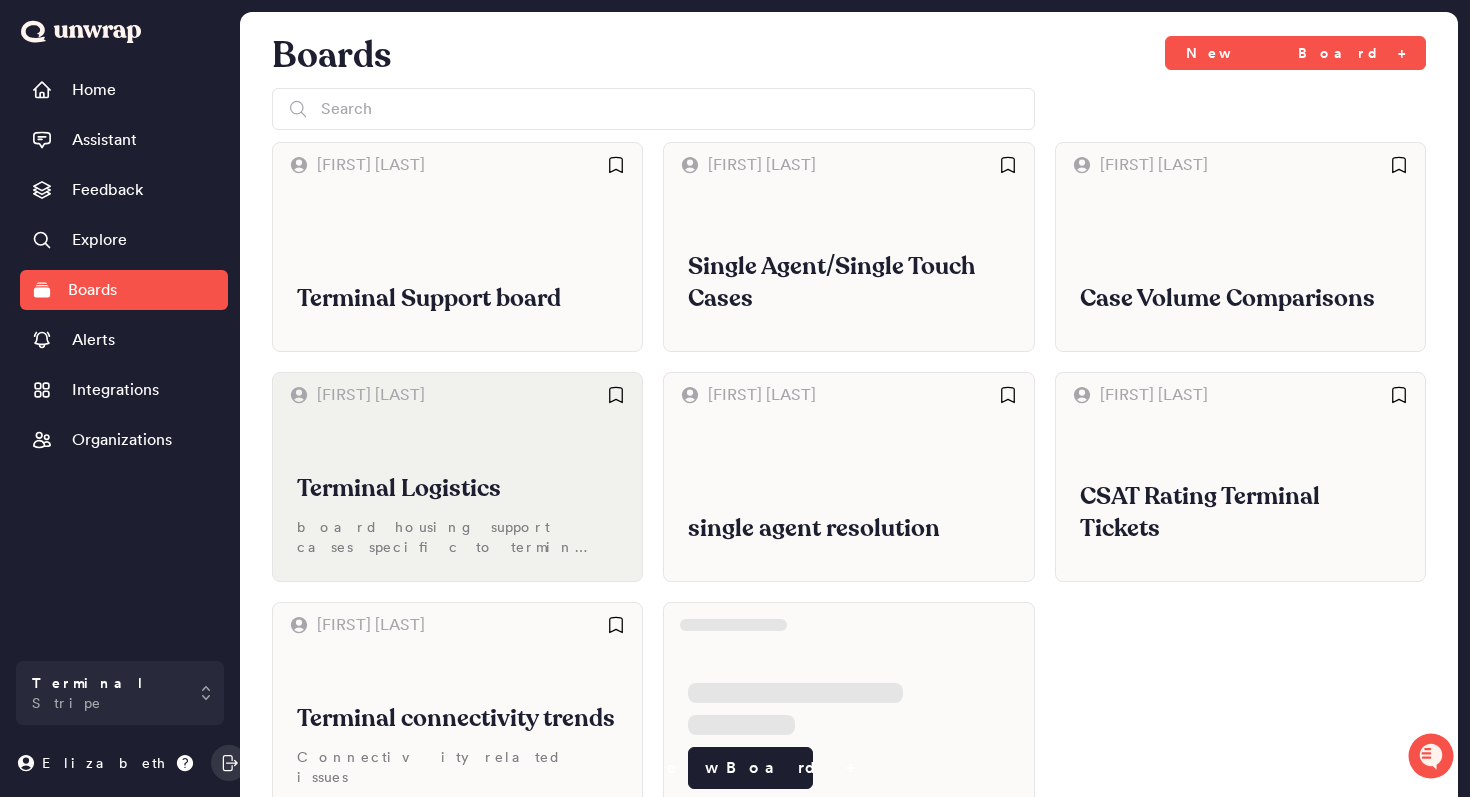 click on "Terminal Logistics board housing support cases specific to terminal logistics (groups include: ordering devices - process, replacements - process, shipping, and warranty)" at bounding box center (457, 499) 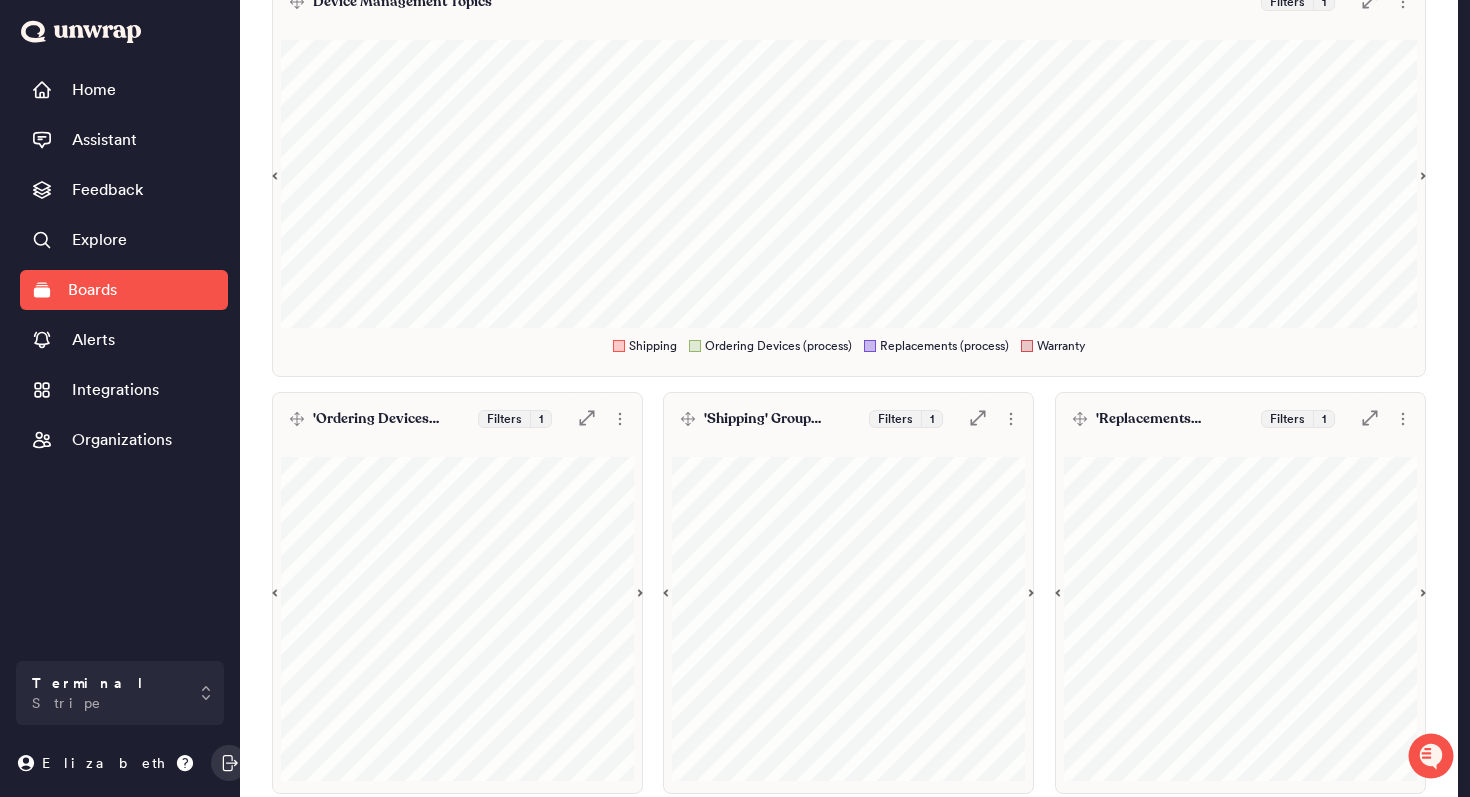scroll, scrollTop: 0, scrollLeft: 0, axis: both 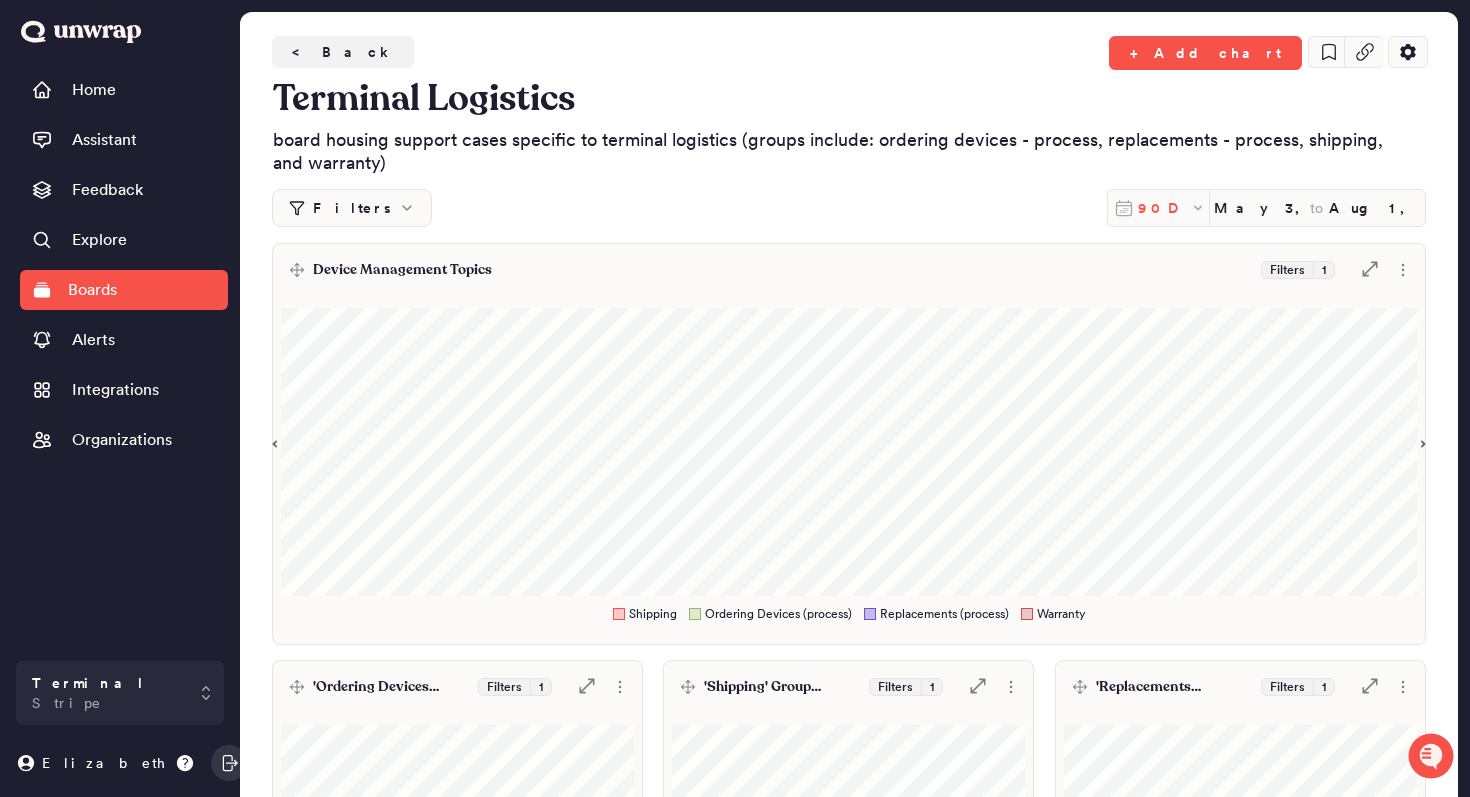 click 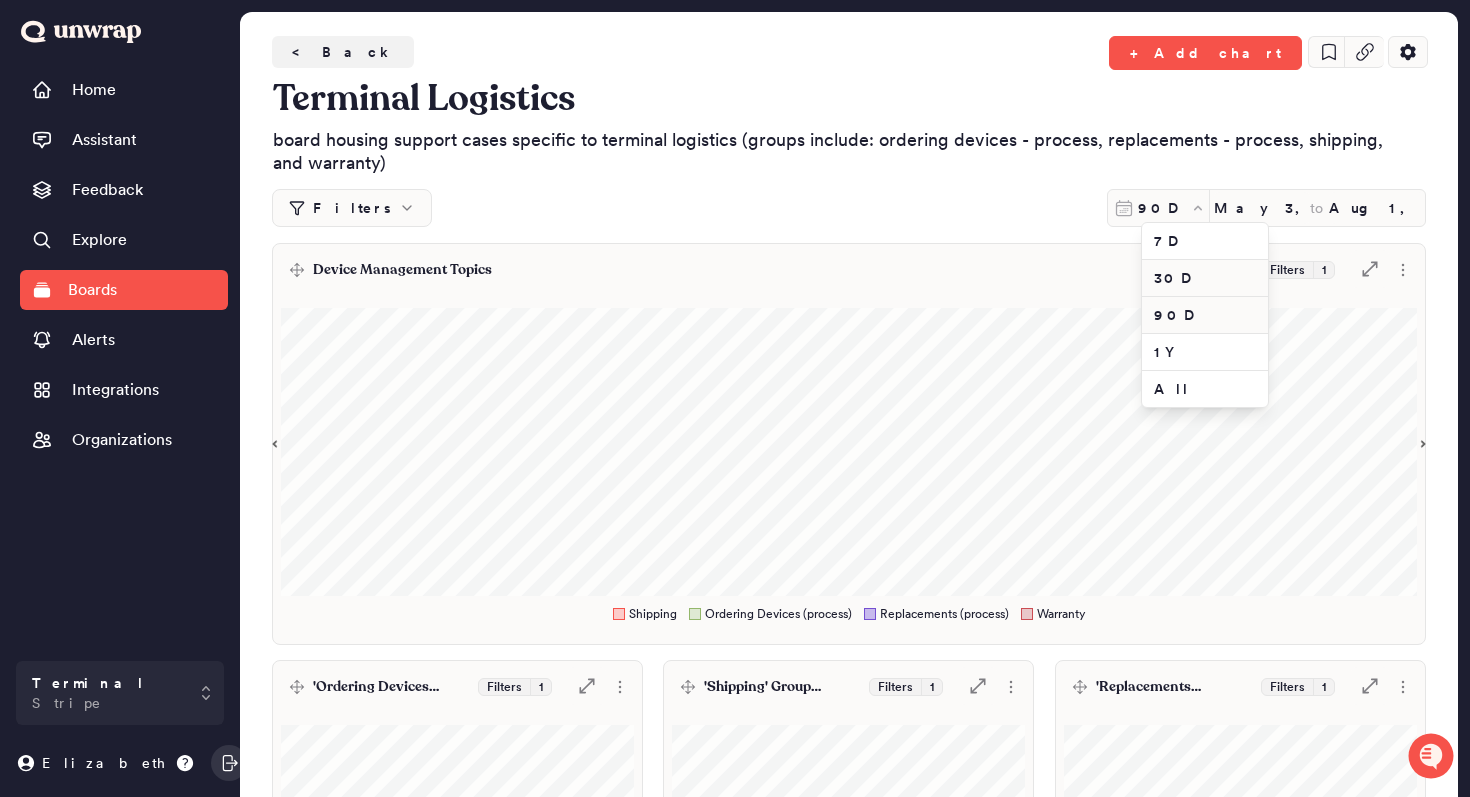 click on "30D" at bounding box center [1205, 278] 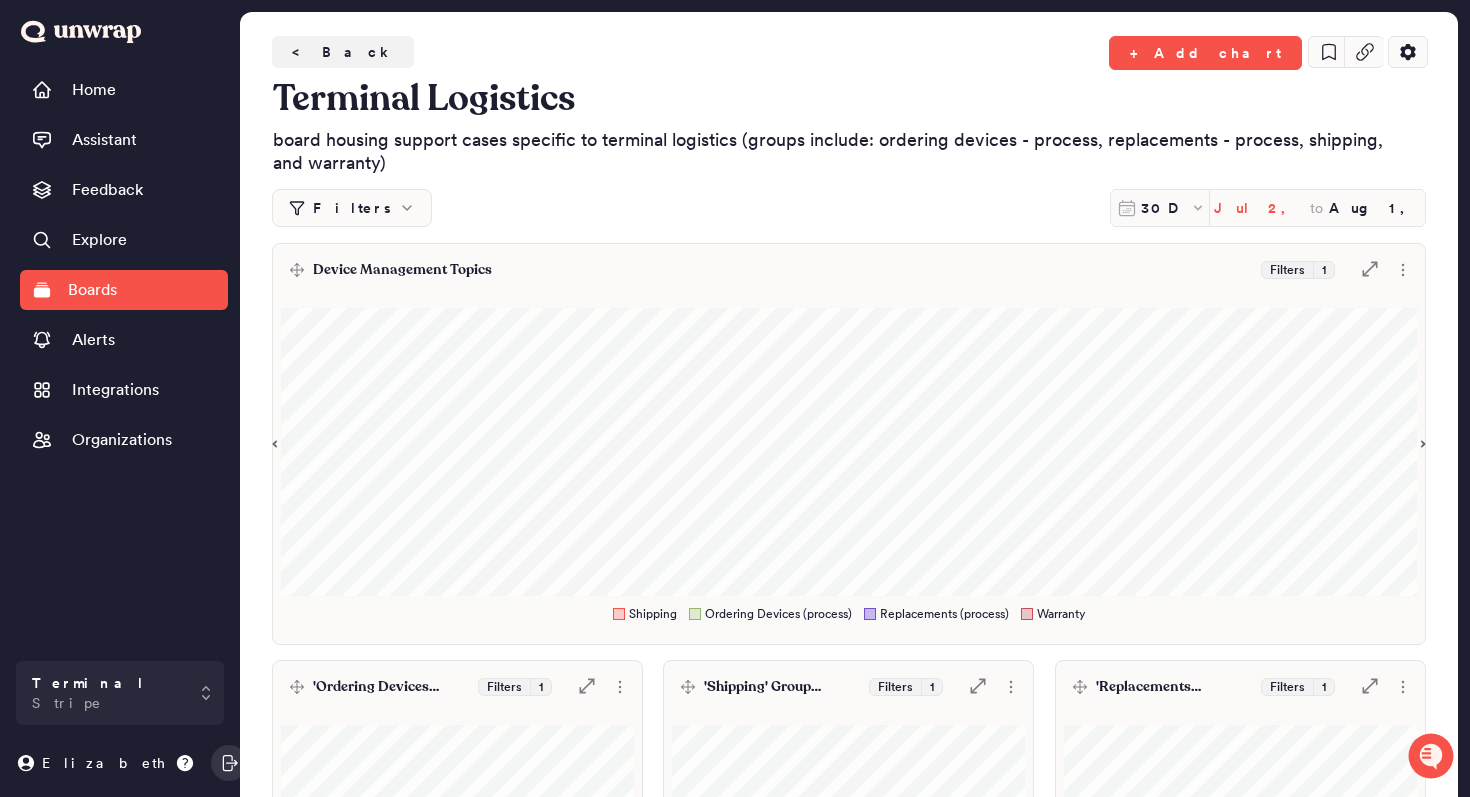 click on "Jul 2, 2025" at bounding box center [1262, 208] 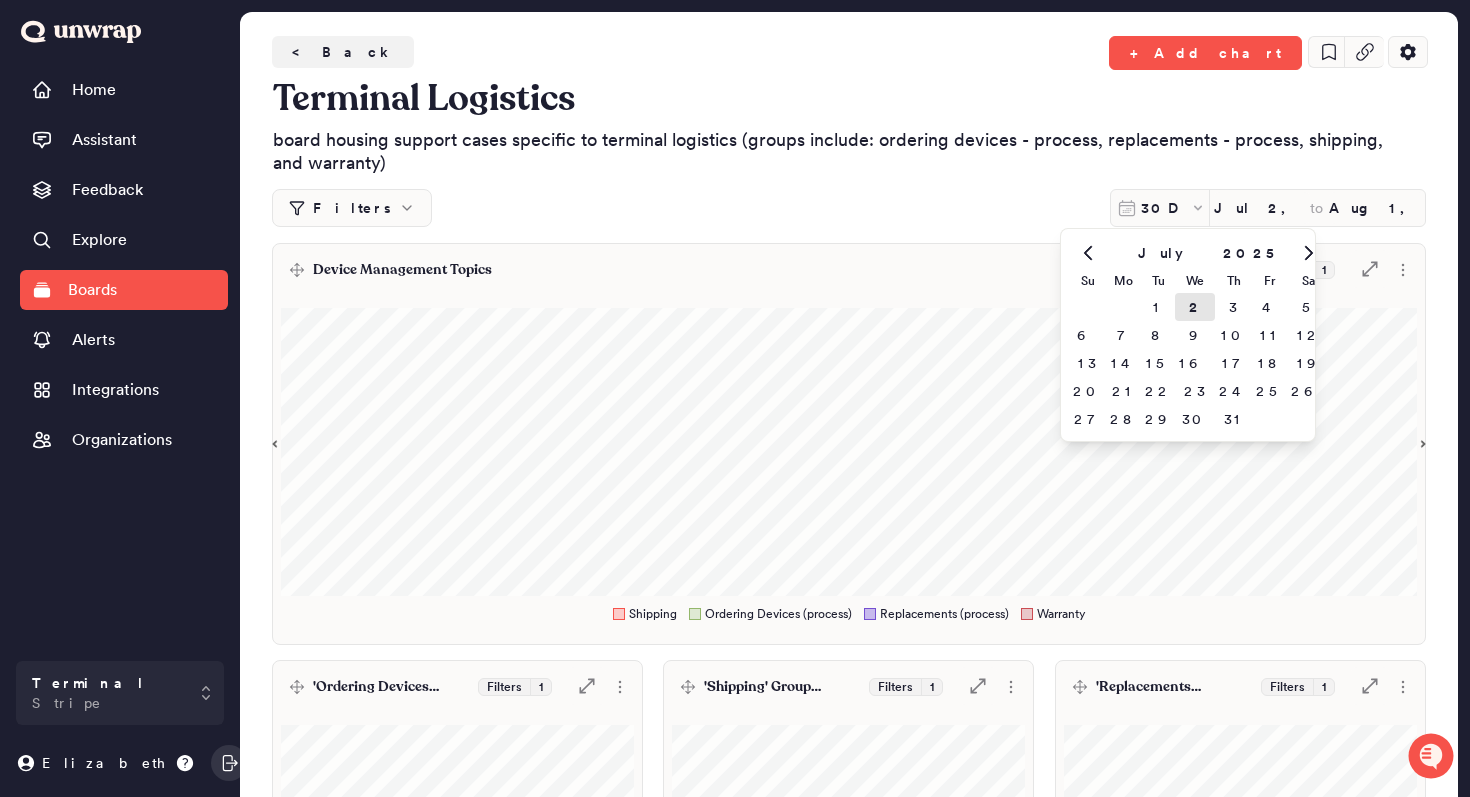 click 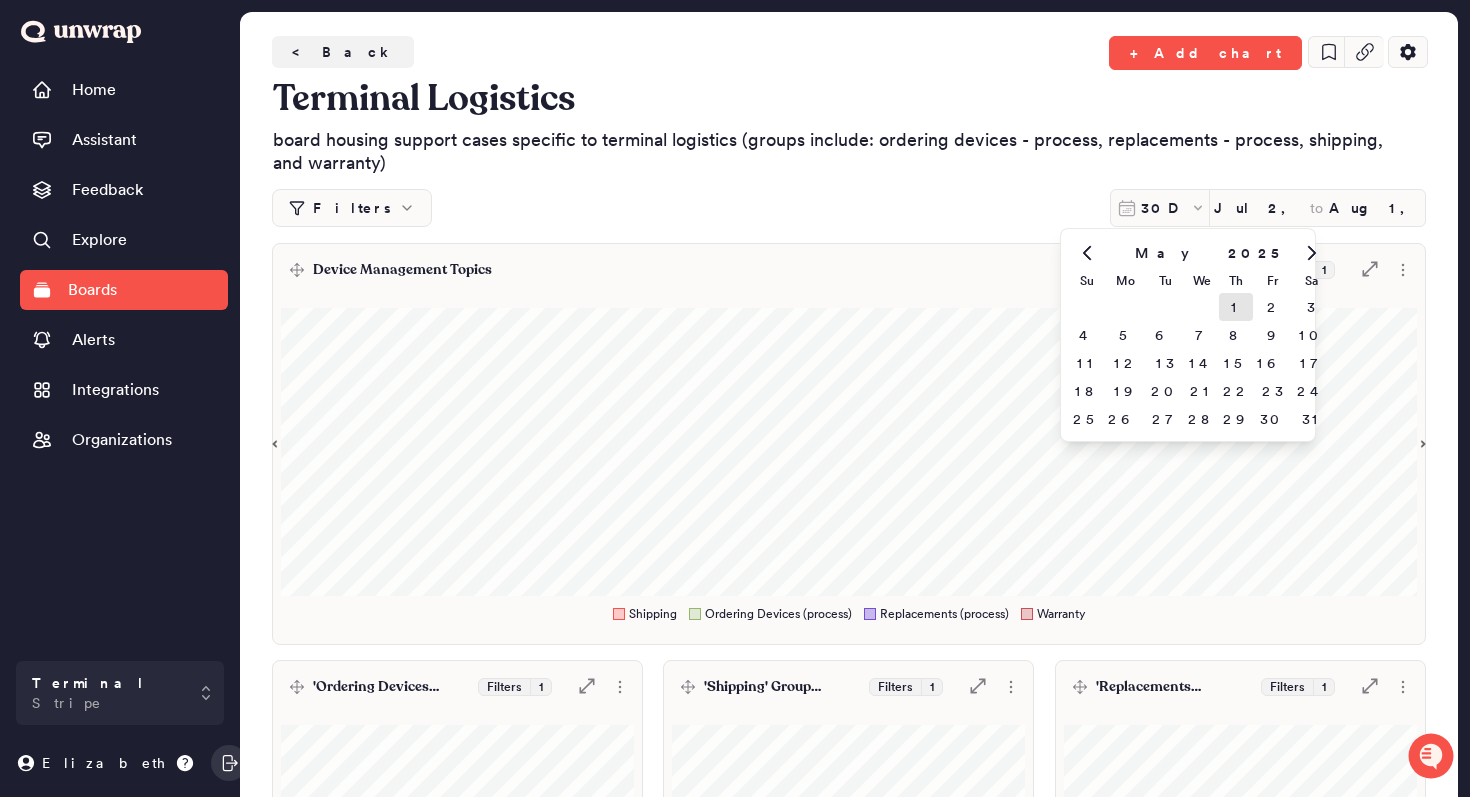 click on "1" at bounding box center [1236, 307] 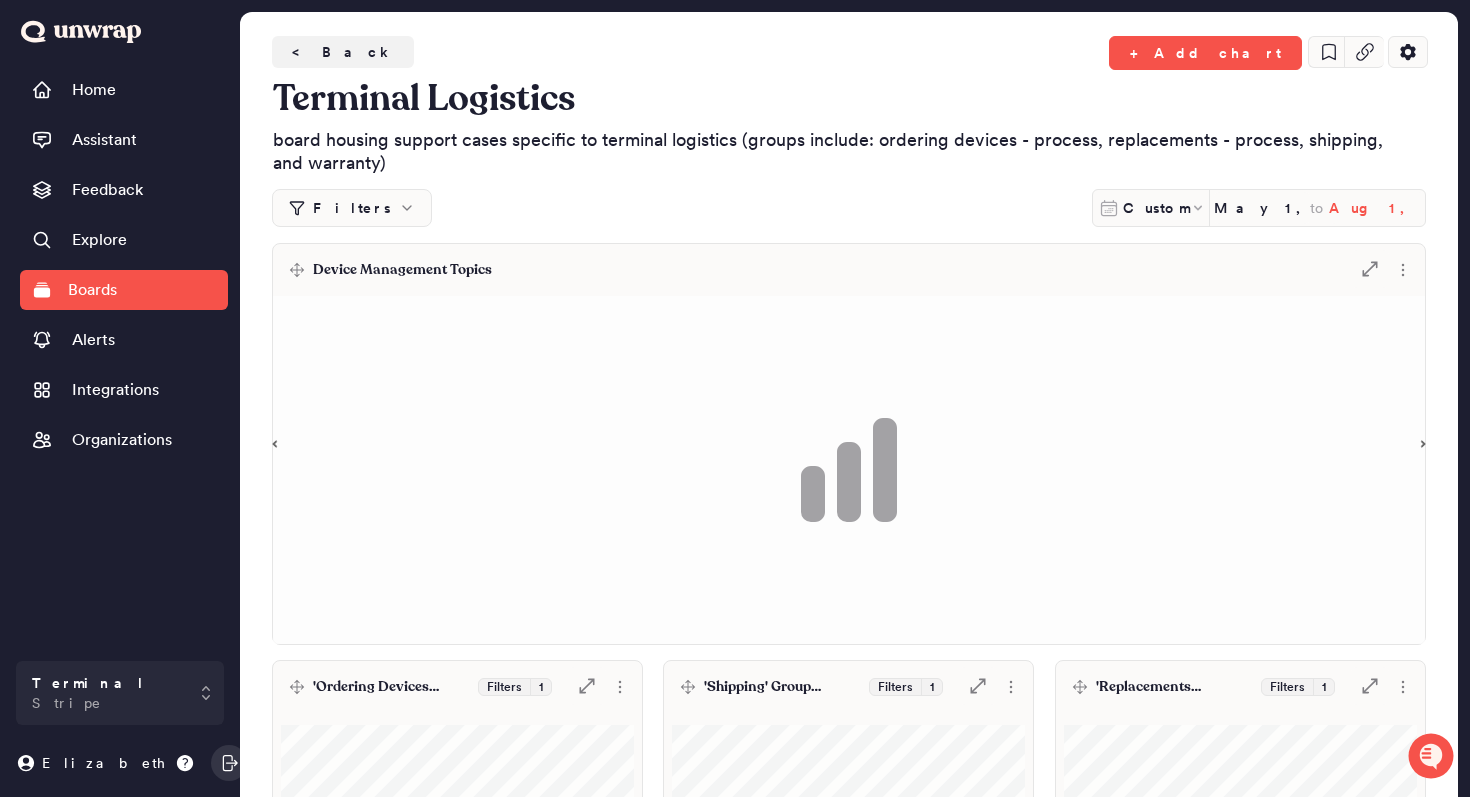 click on "Aug 1, 2025" at bounding box center [1377, 208] 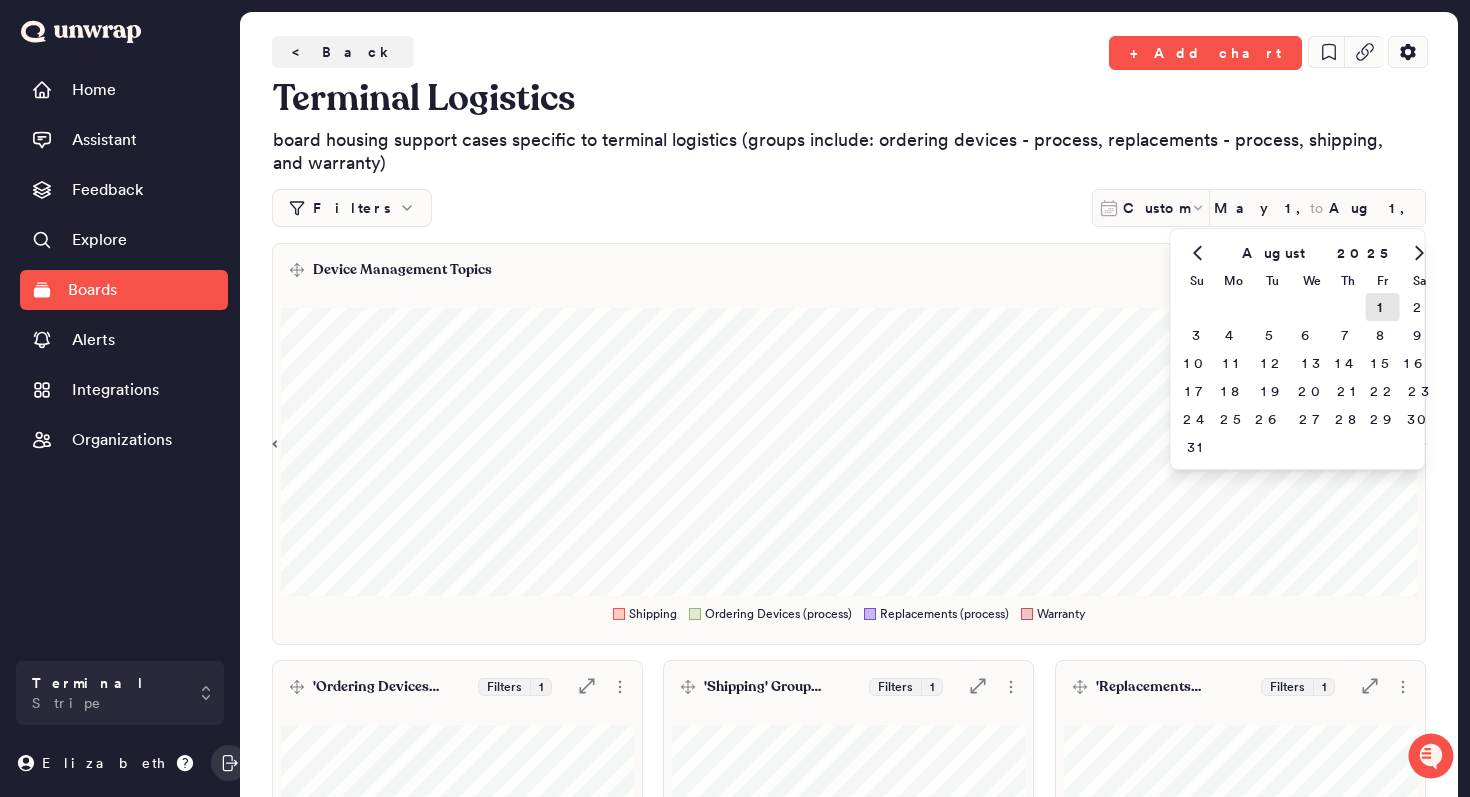 click 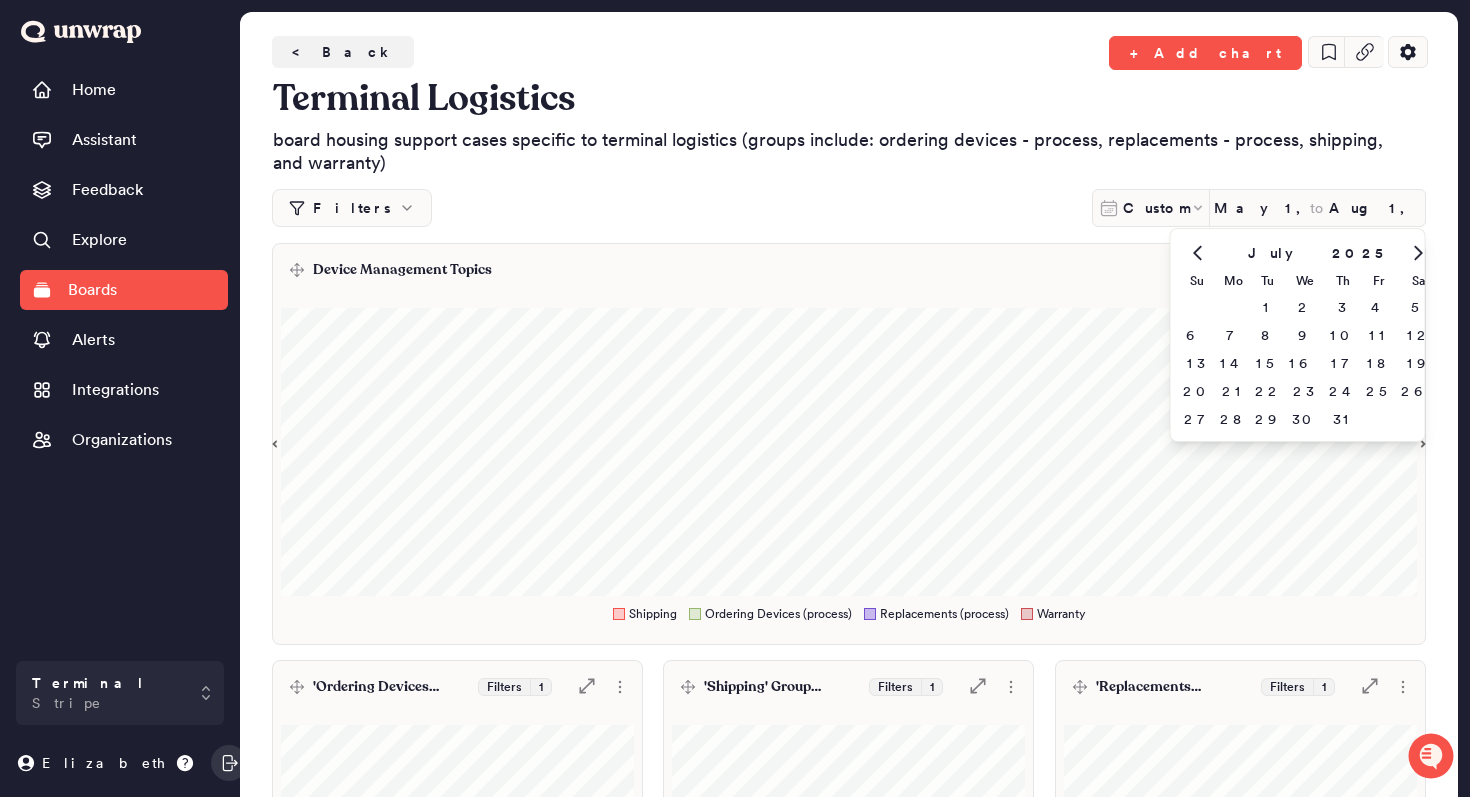 click 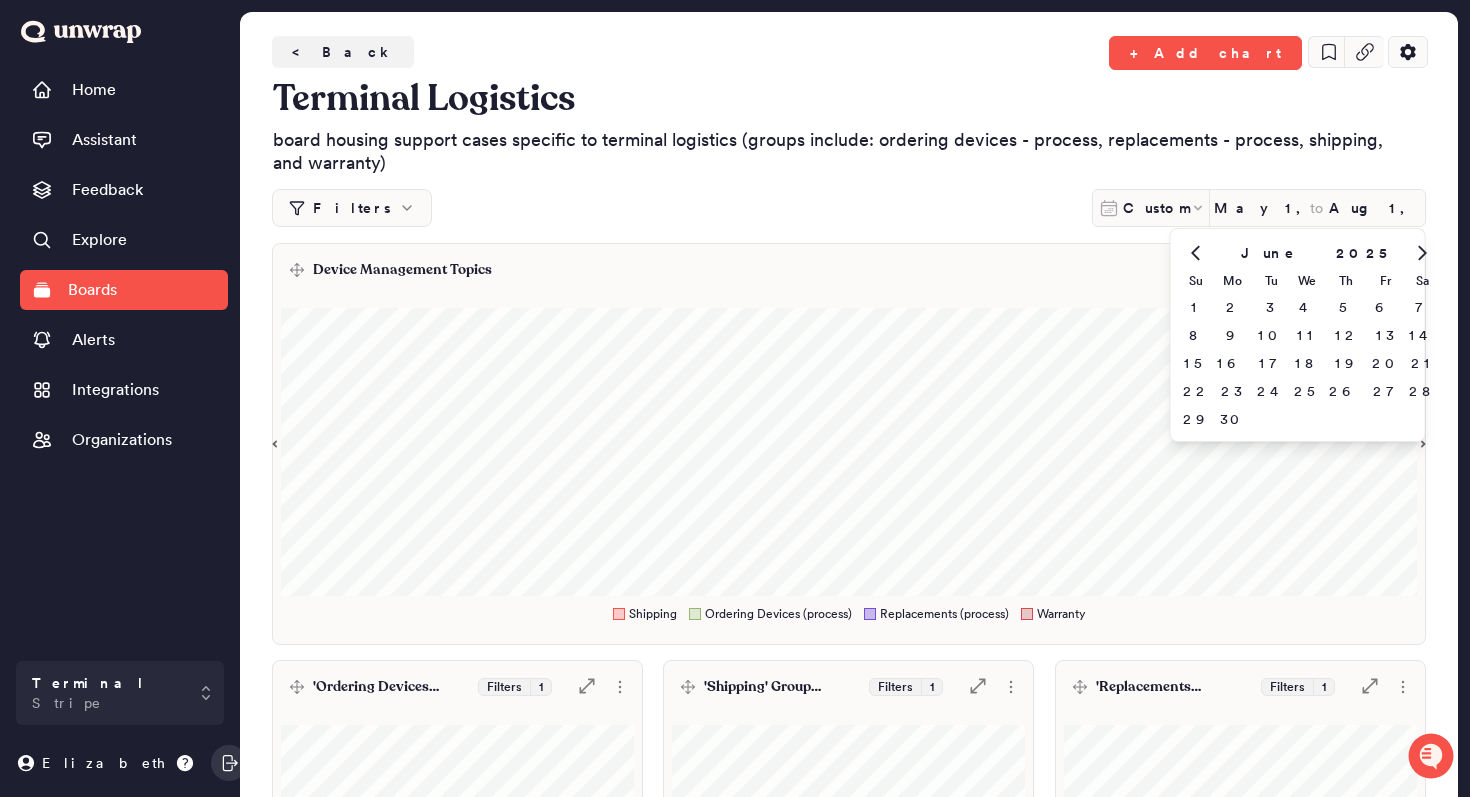 click 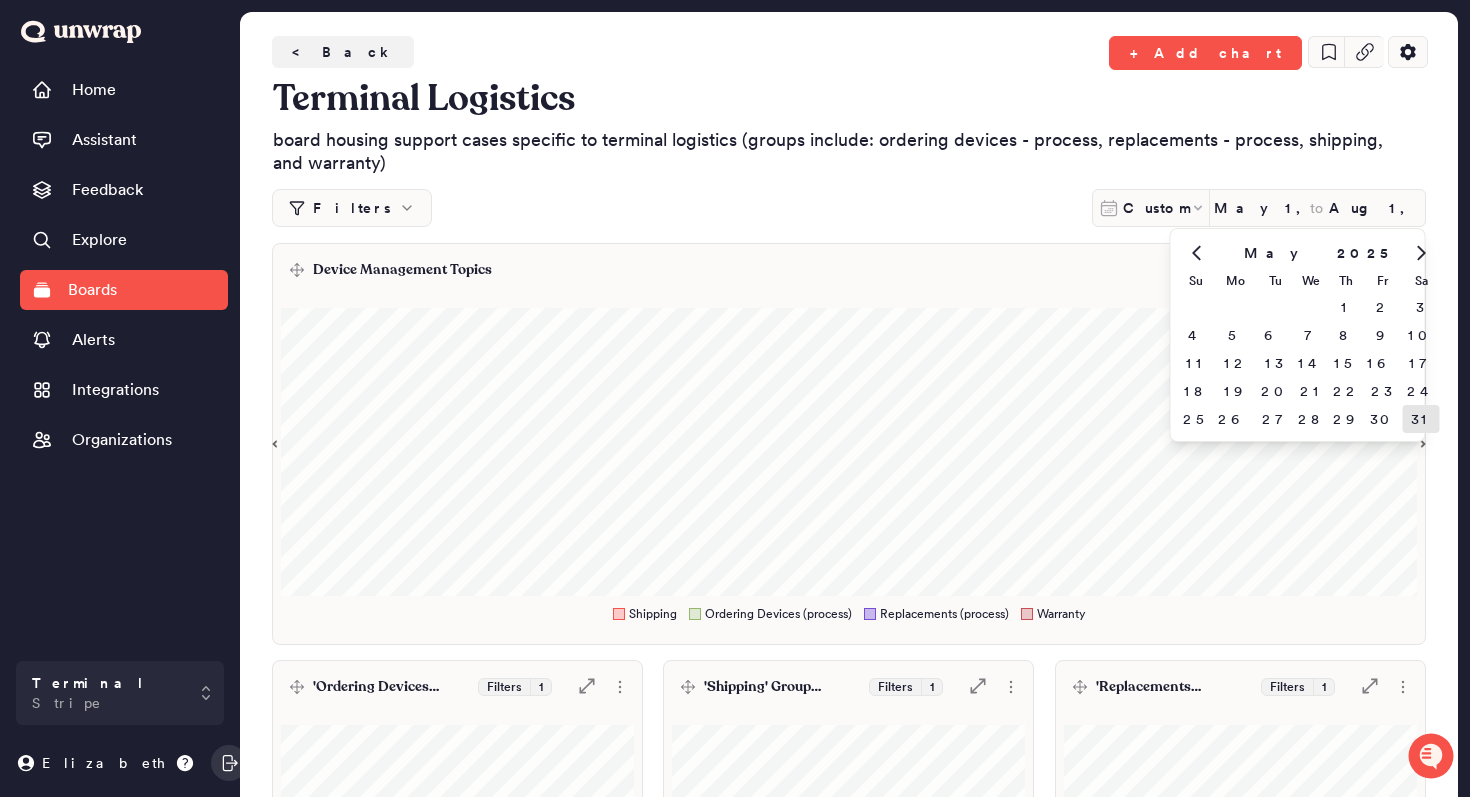 click on "31" at bounding box center (1421, 419) 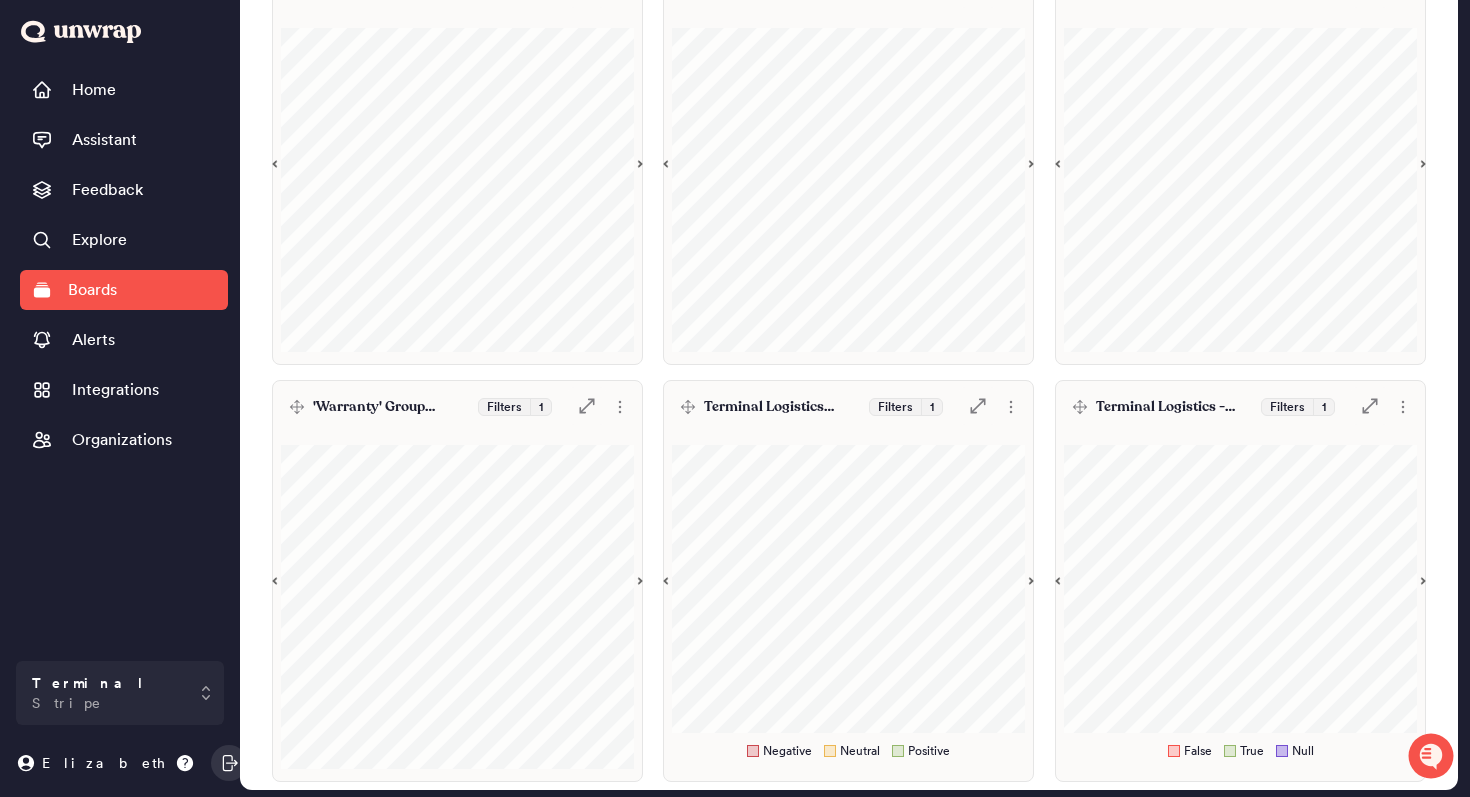 scroll, scrollTop: 702, scrollLeft: 0, axis: vertical 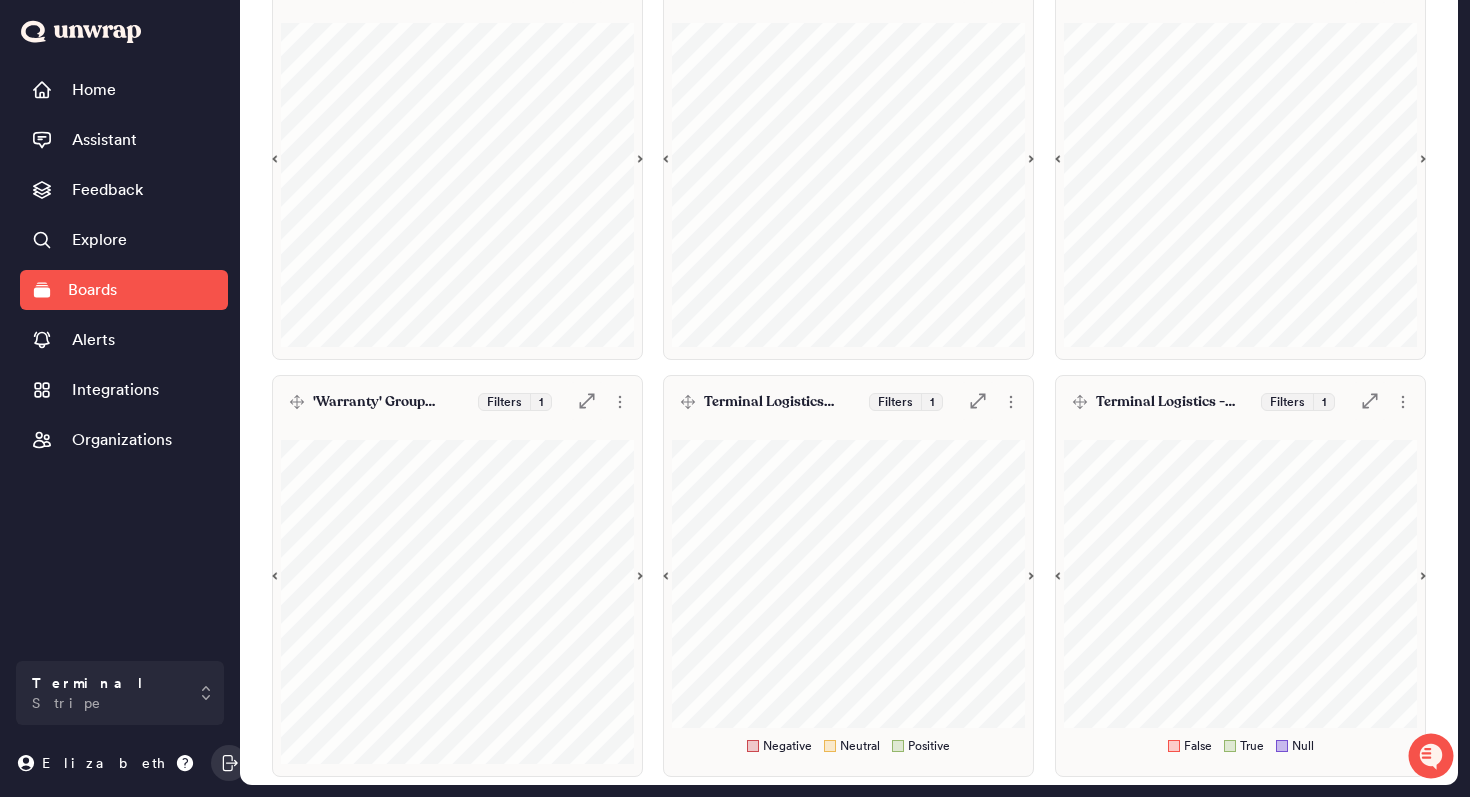 click on "Terminal Logistics - Single Agent Resolution" at bounding box center (1174, 402) 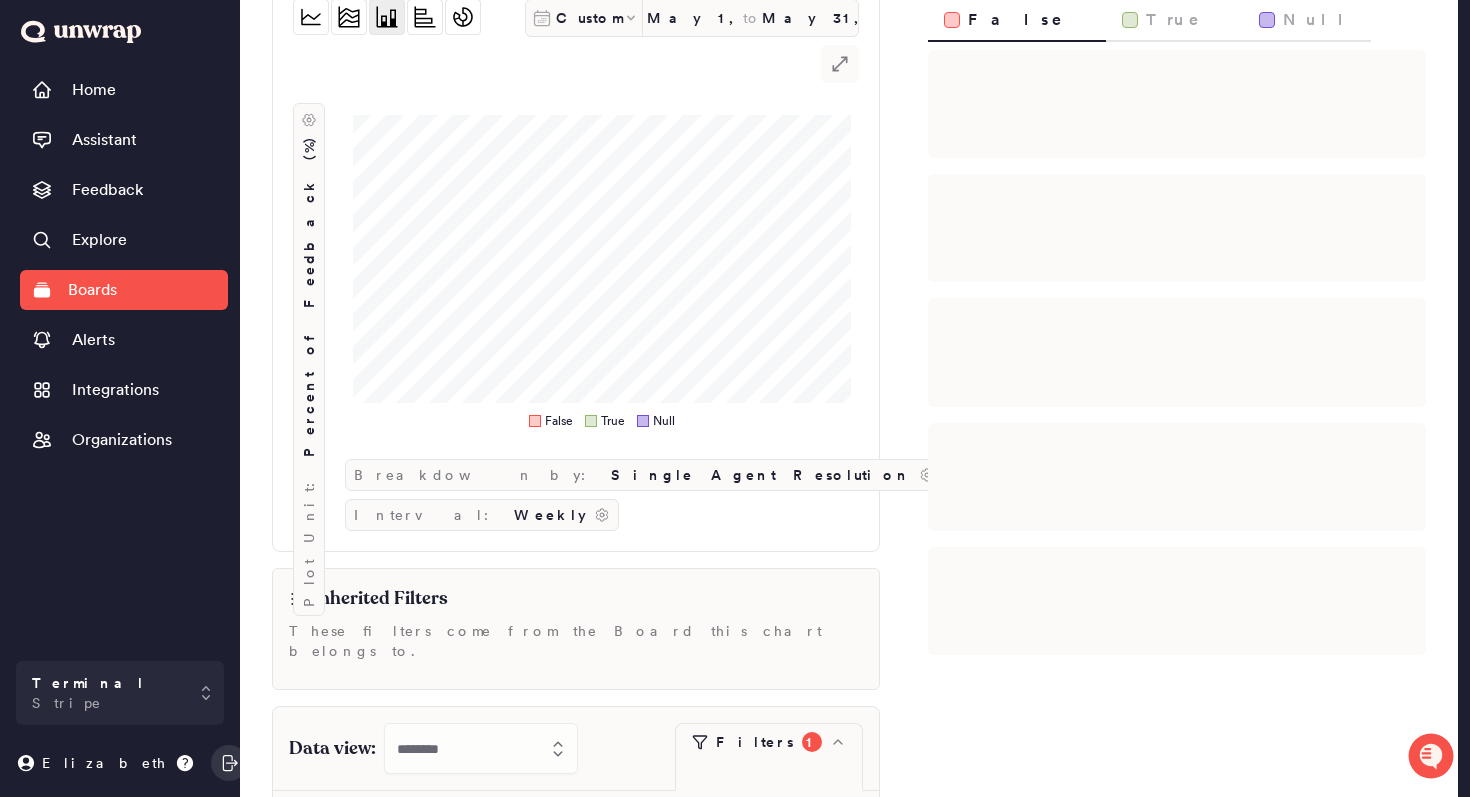 scroll, scrollTop: 0, scrollLeft: 0, axis: both 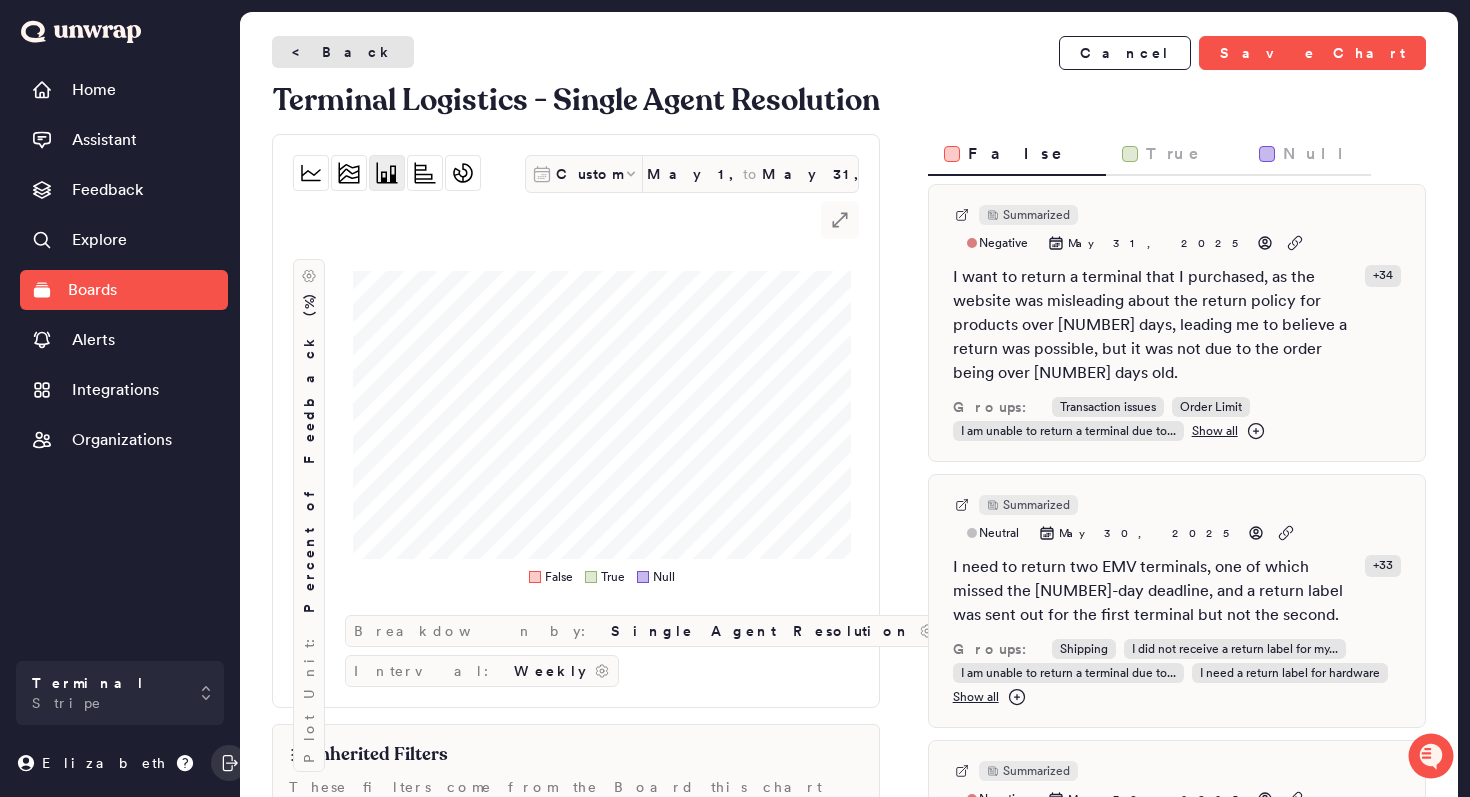 click on "< Back" at bounding box center (343, 52) 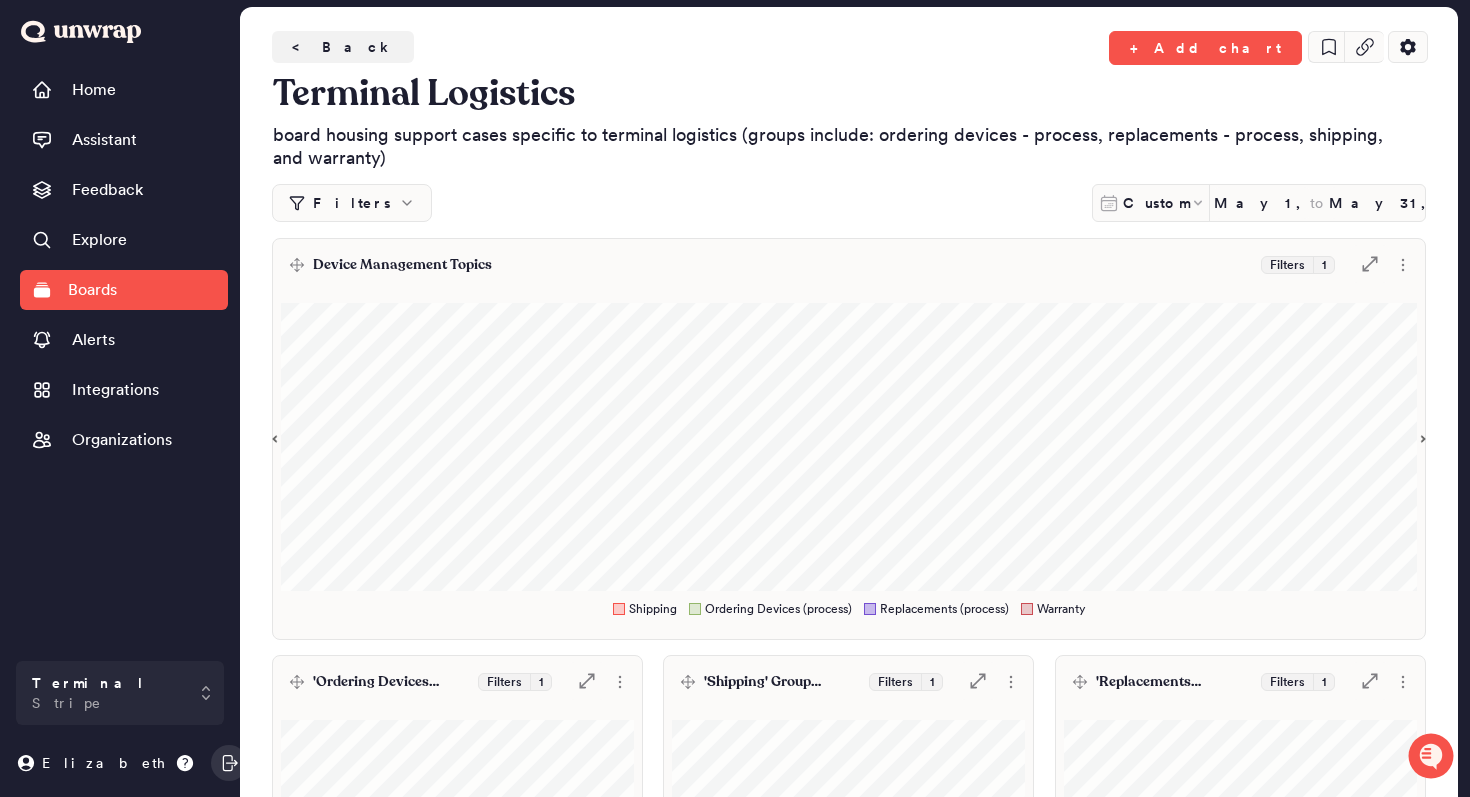scroll, scrollTop: 0, scrollLeft: 0, axis: both 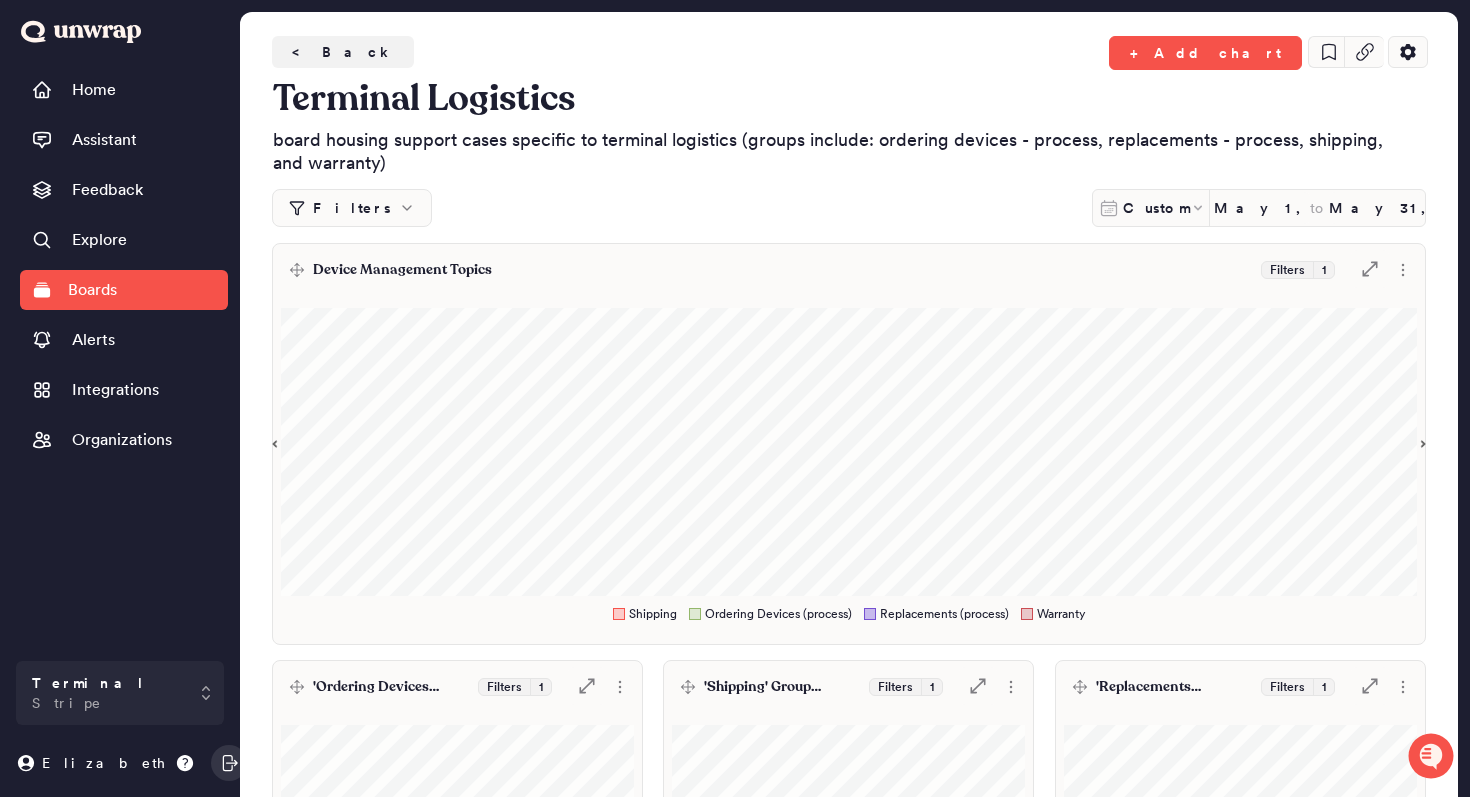 click on "Device Management Topics Filters 1
.st0 {
fill: #7e7d82;
}" at bounding box center [849, 270] 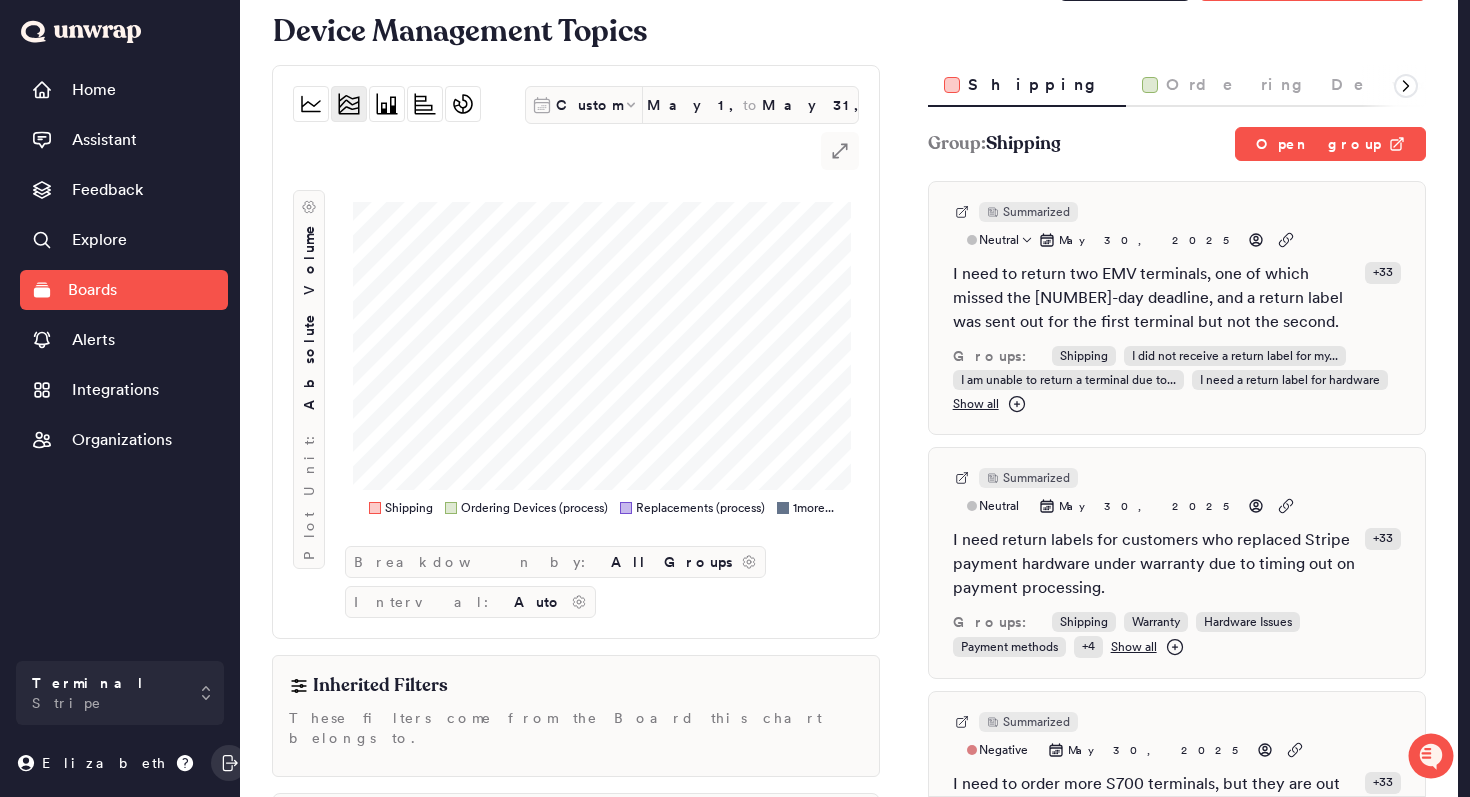 scroll, scrollTop: 0, scrollLeft: 0, axis: both 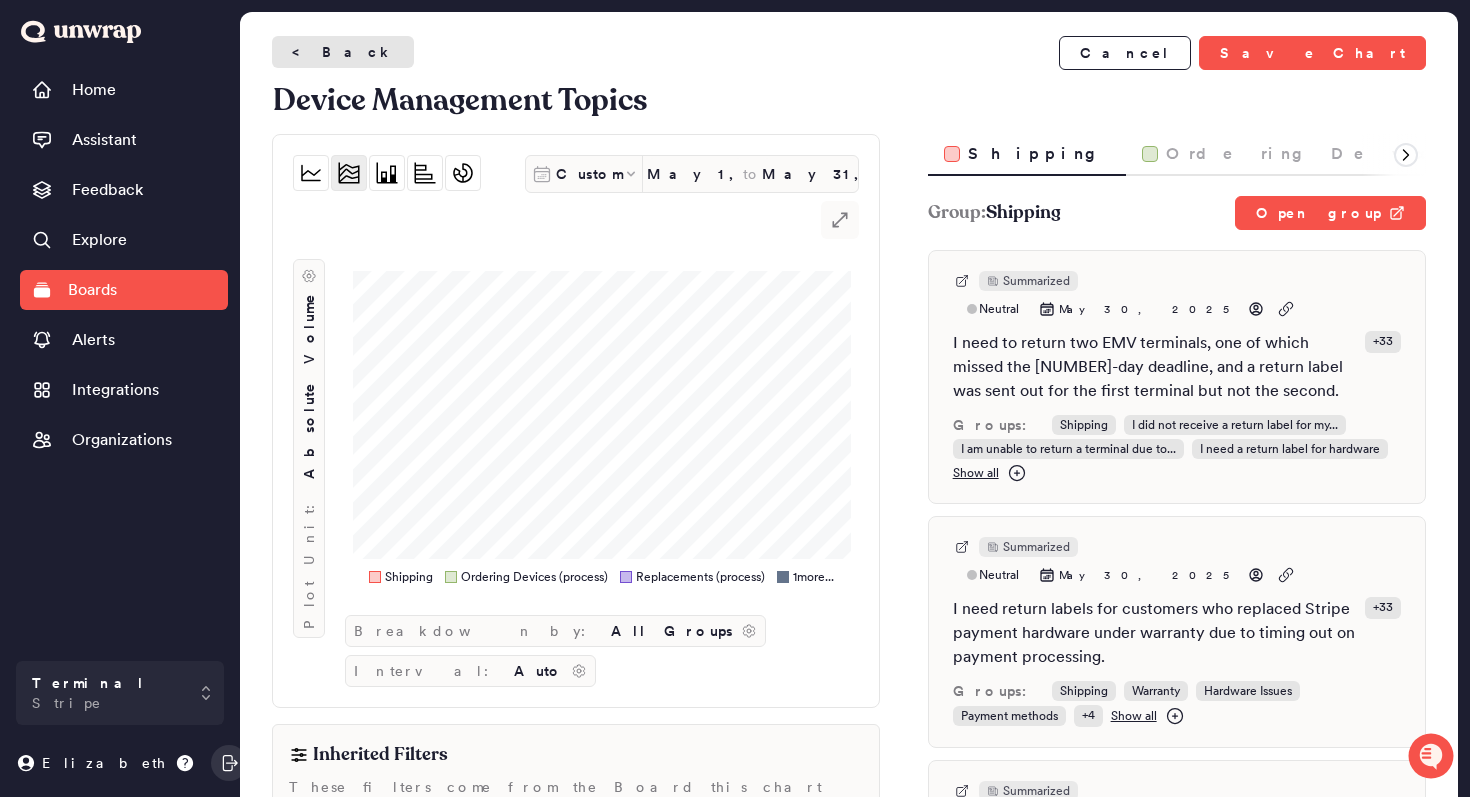 click on "< Back" at bounding box center [343, 52] 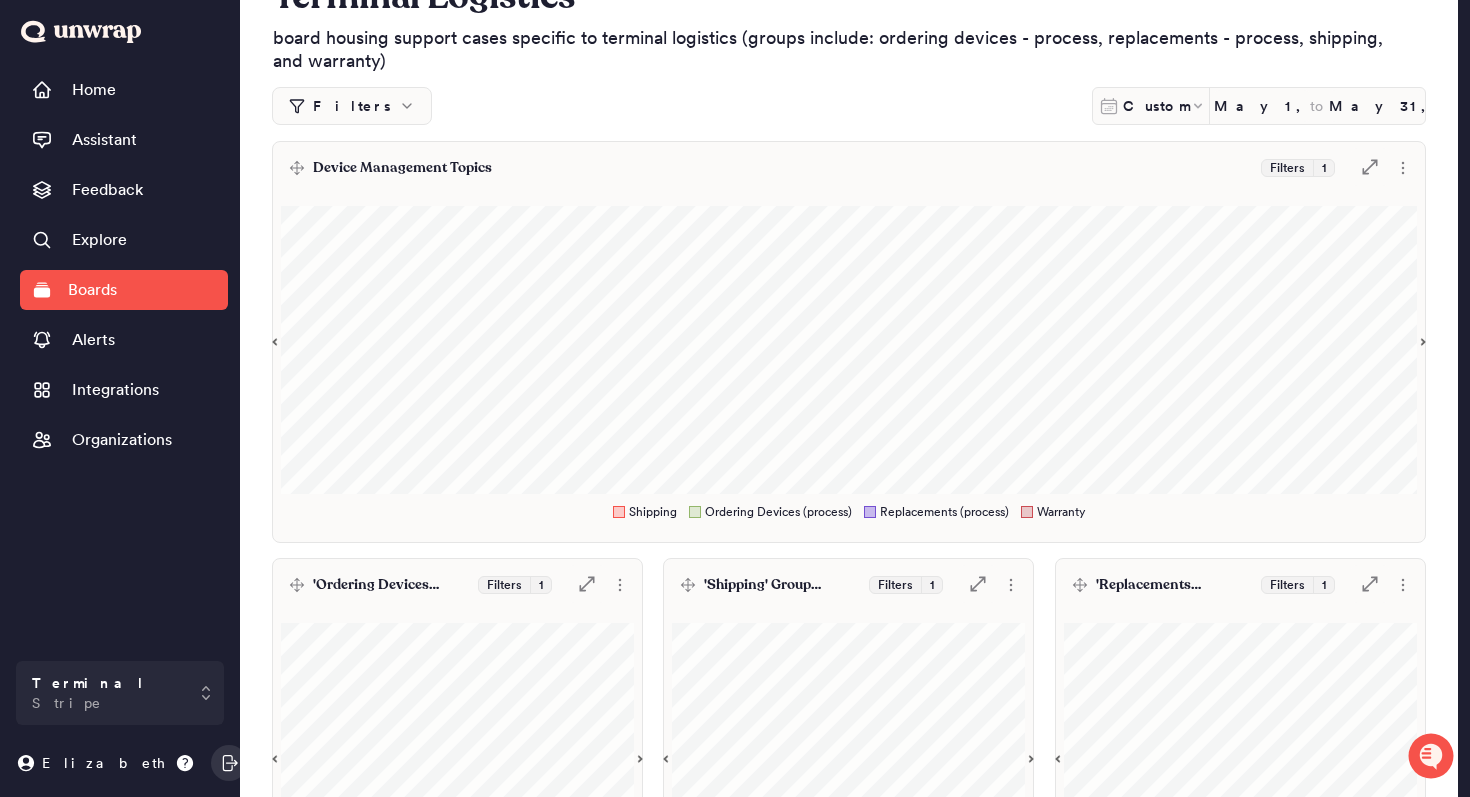 scroll, scrollTop: 0, scrollLeft: 0, axis: both 